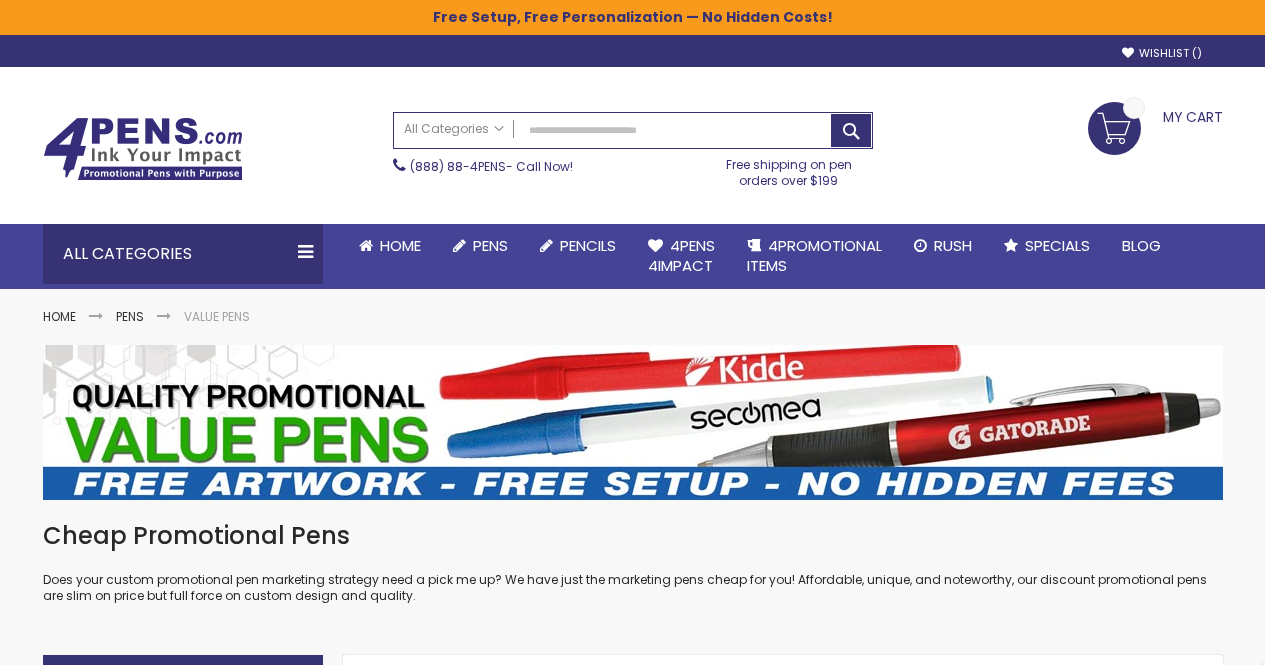 scroll, scrollTop: 0, scrollLeft: 0, axis: both 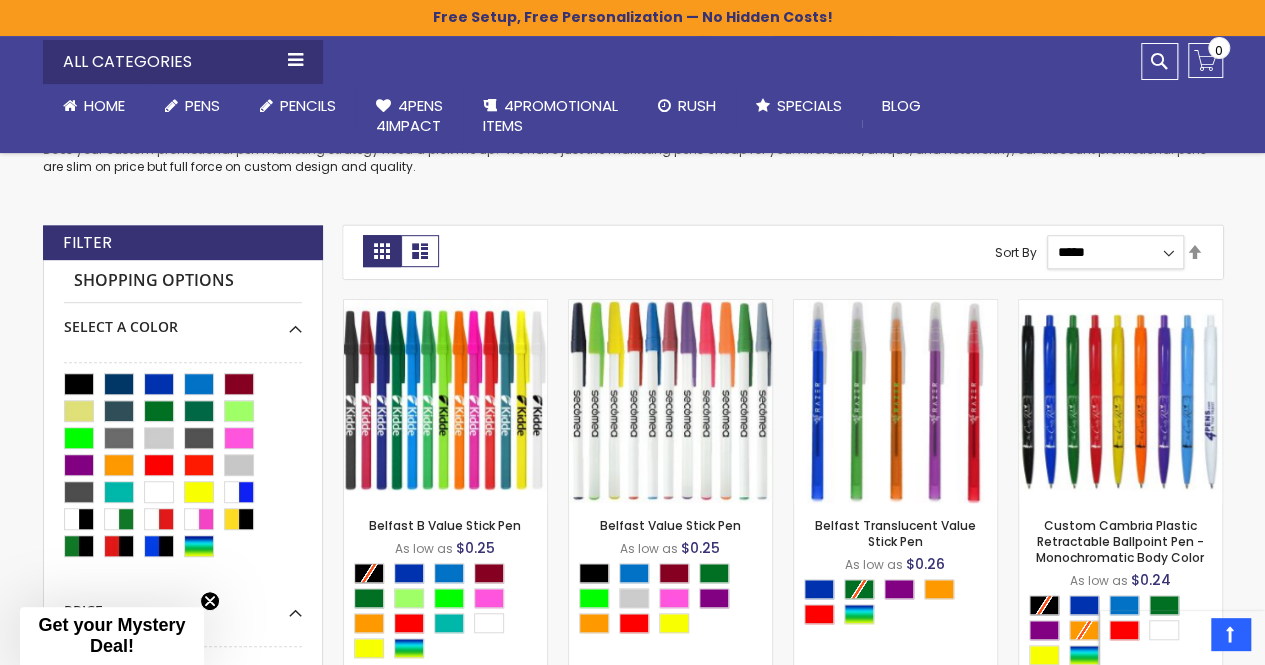 click on "**********" at bounding box center [1115, 252] 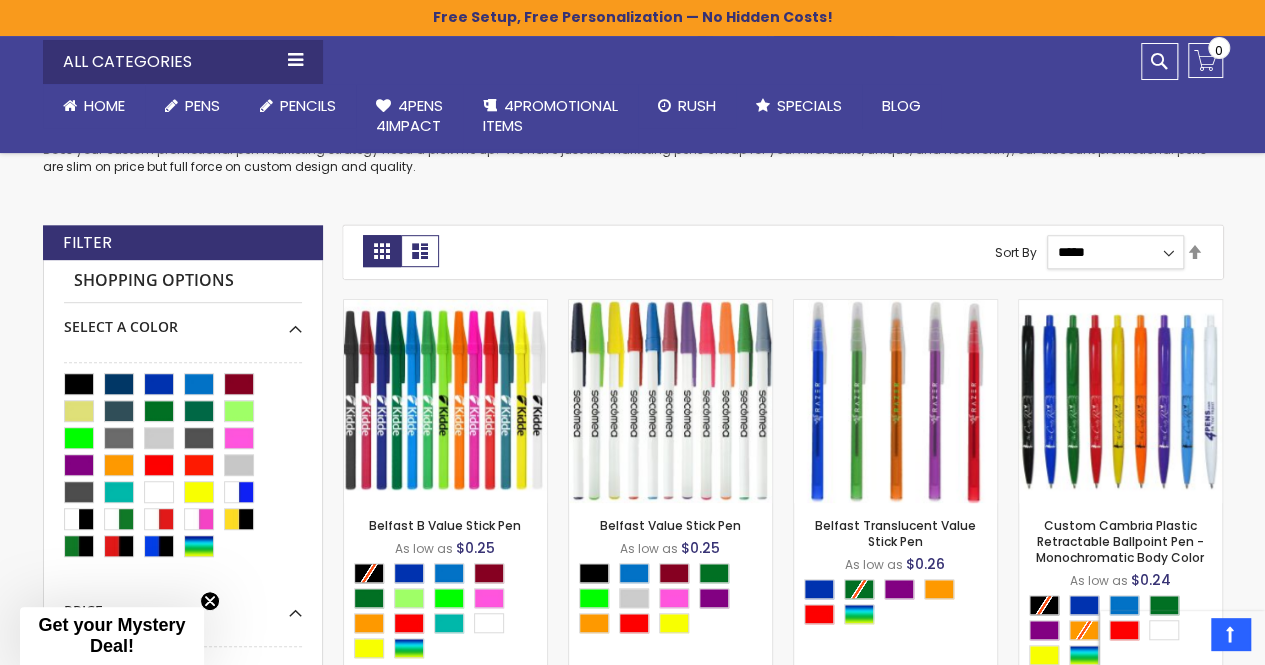 click on "**********" at bounding box center [1115, 252] 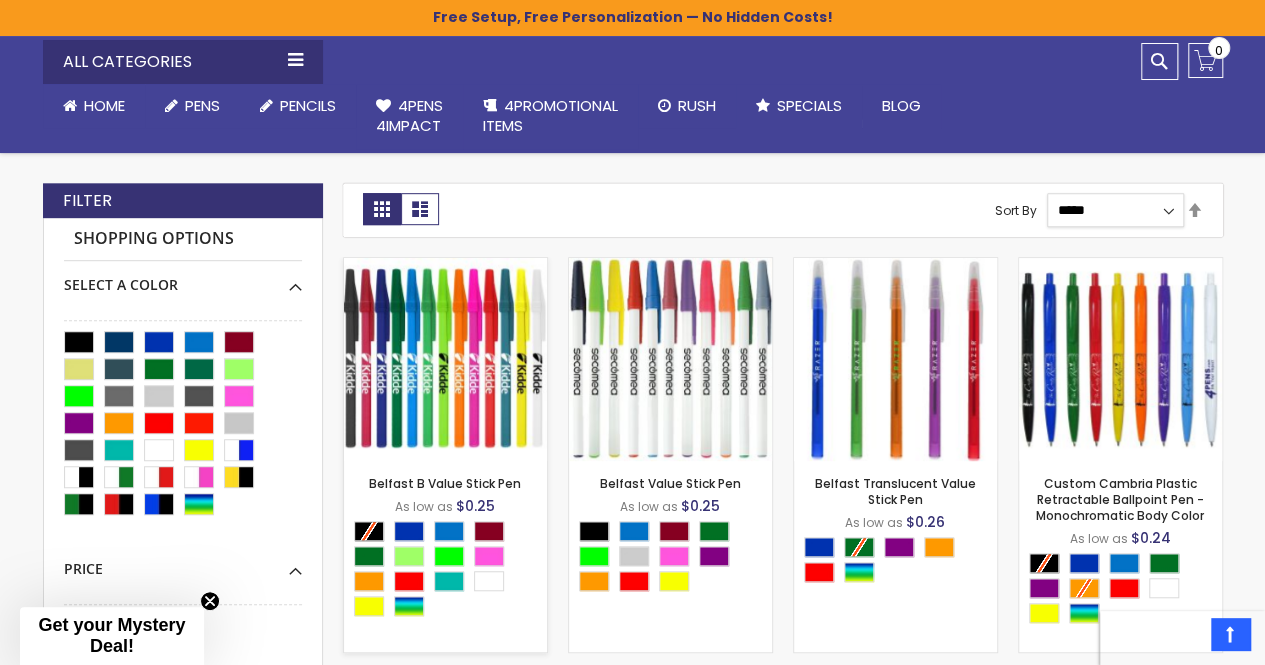 scroll, scrollTop: 403, scrollLeft: 0, axis: vertical 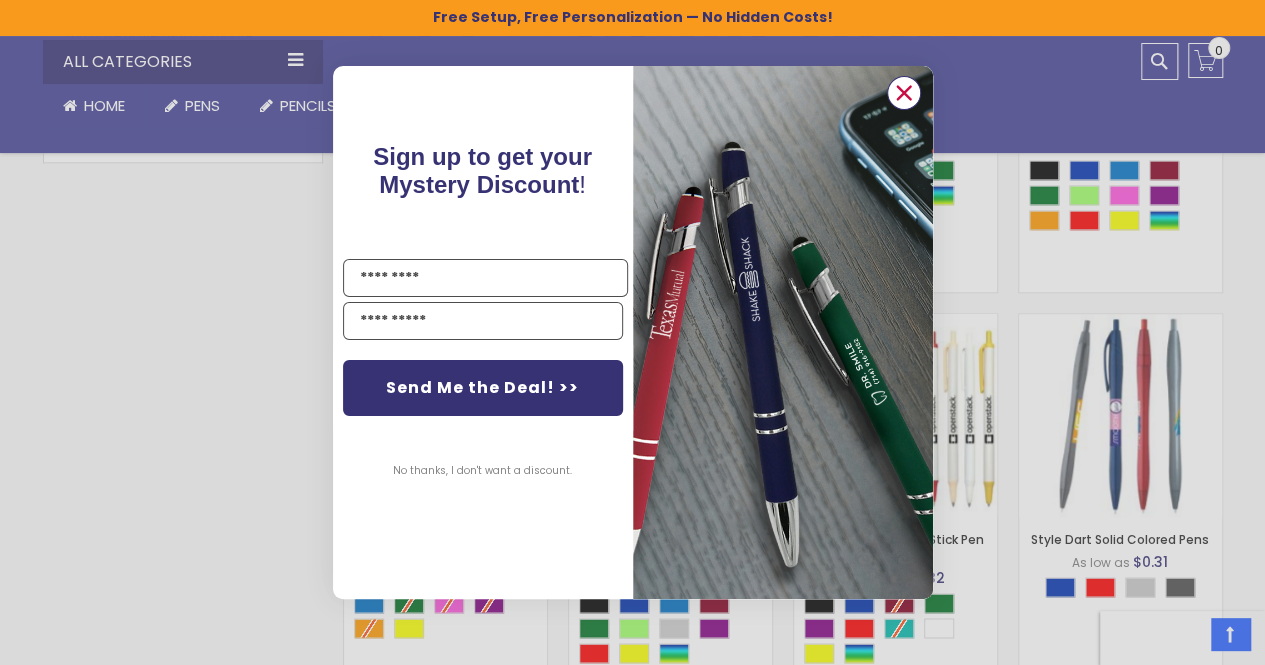 click 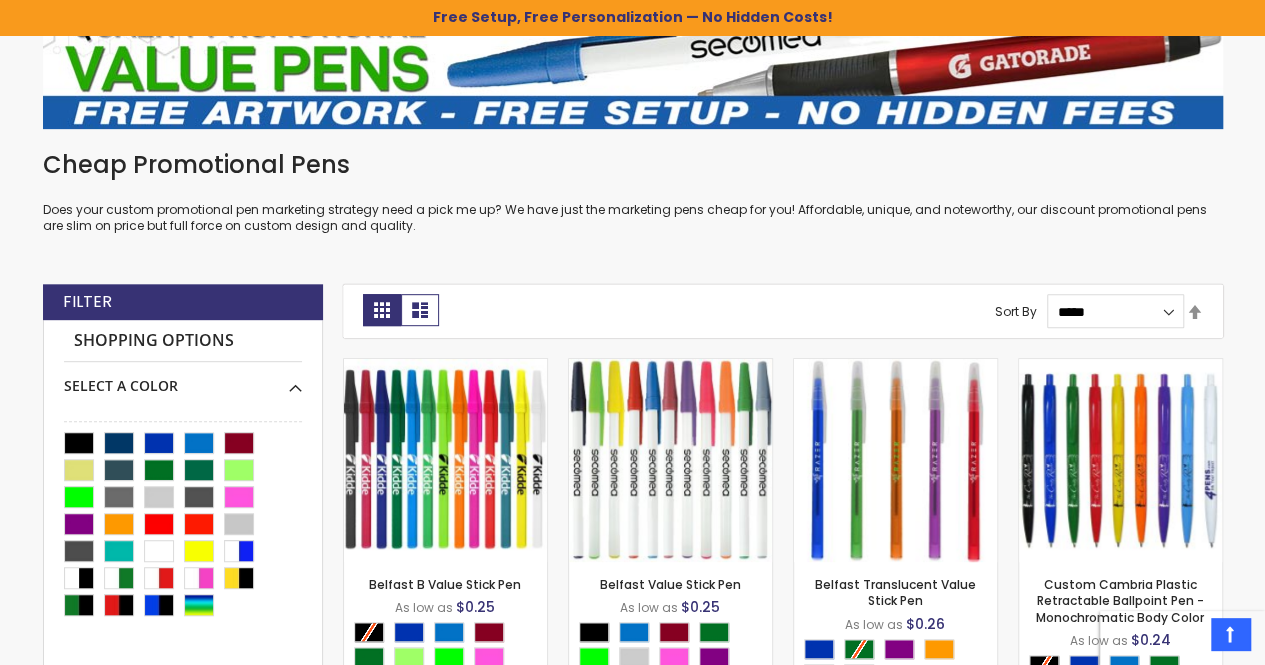 scroll, scrollTop: 0, scrollLeft: 0, axis: both 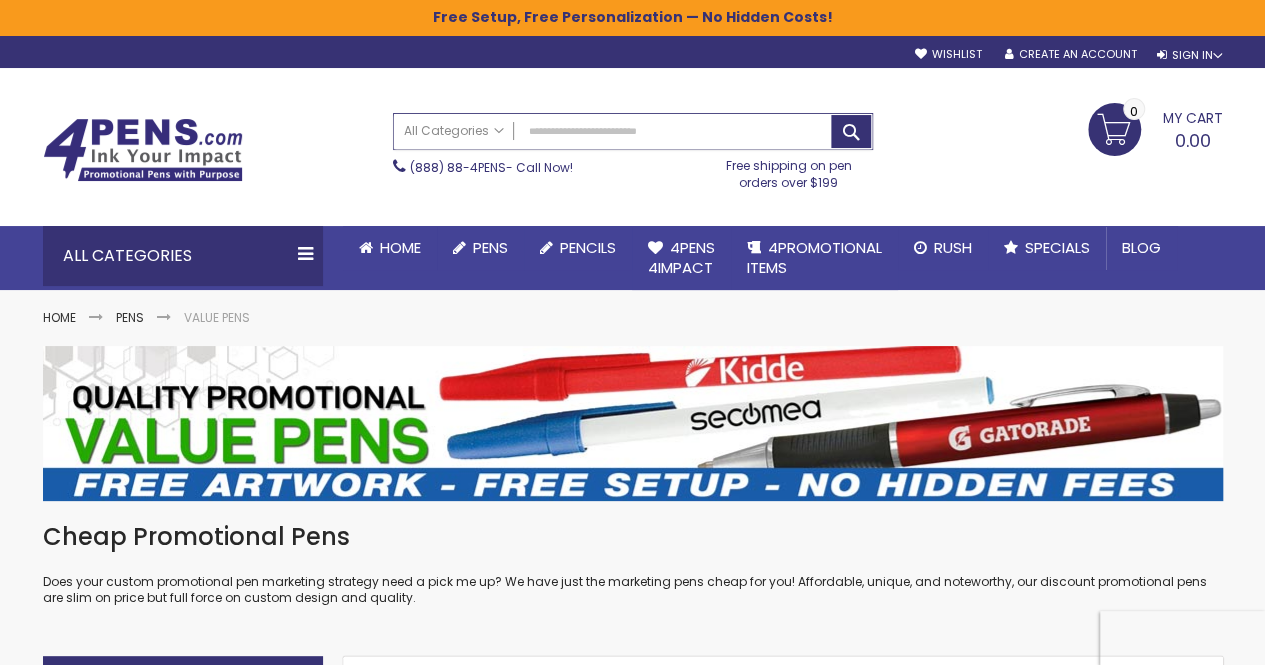 click on "Search" at bounding box center (633, 131) 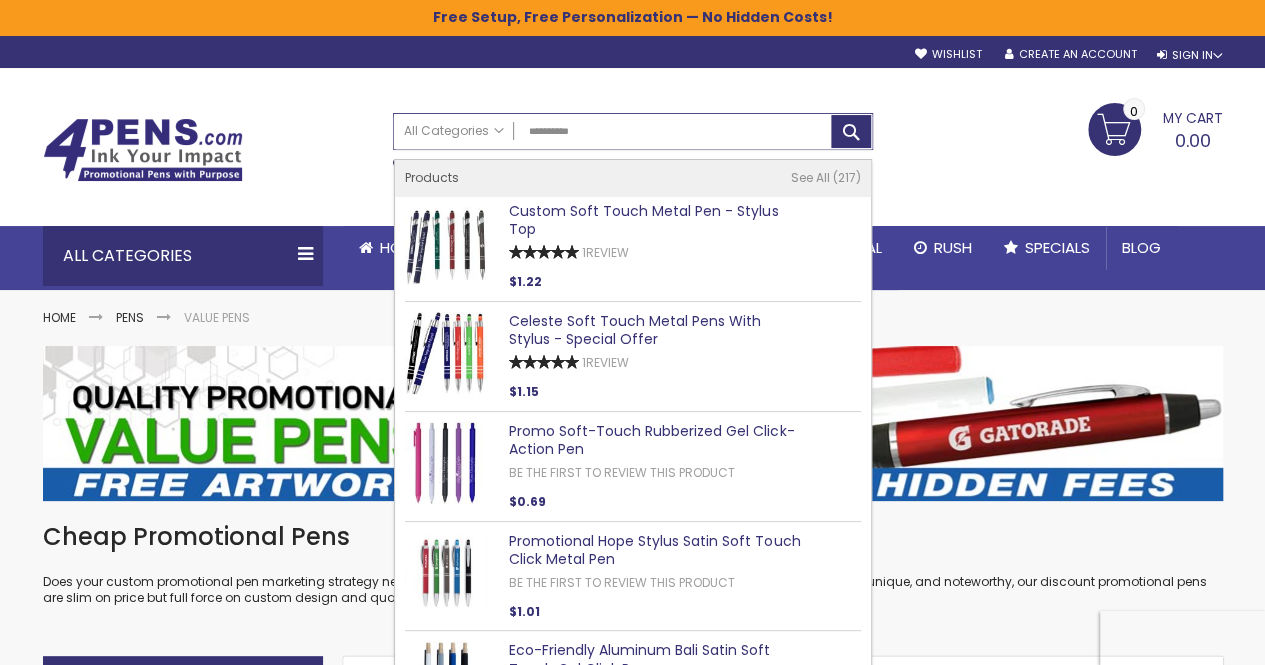 type on "**********" 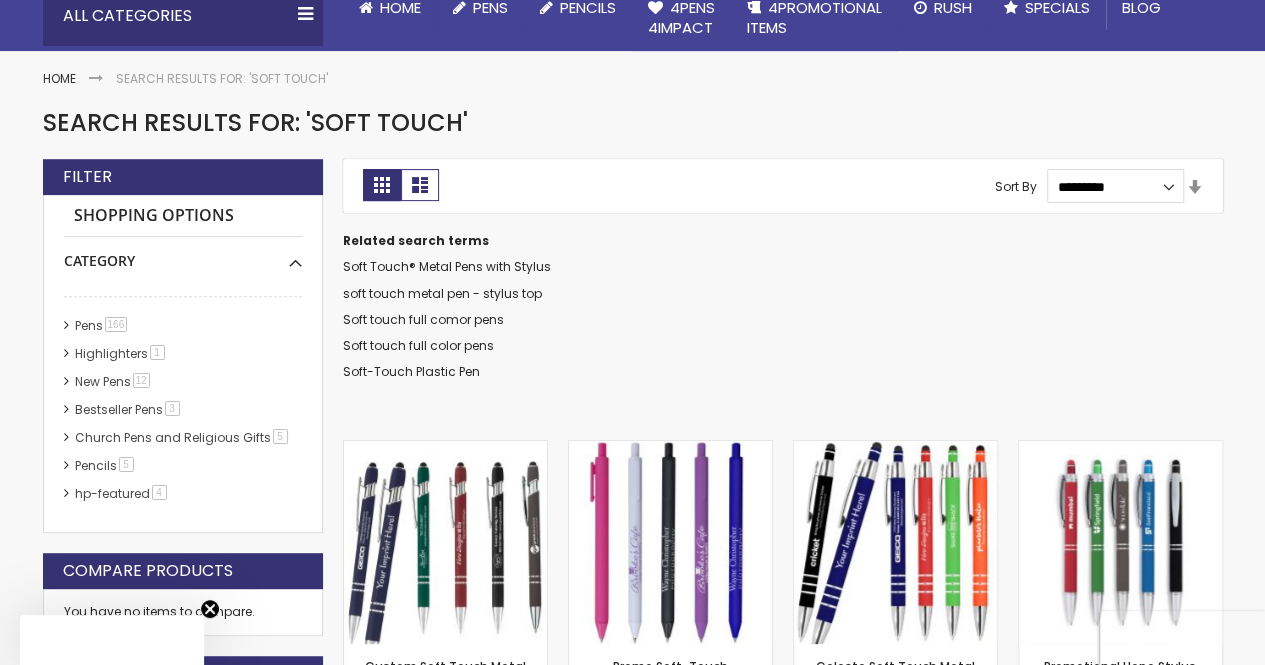 scroll, scrollTop: 0, scrollLeft: 0, axis: both 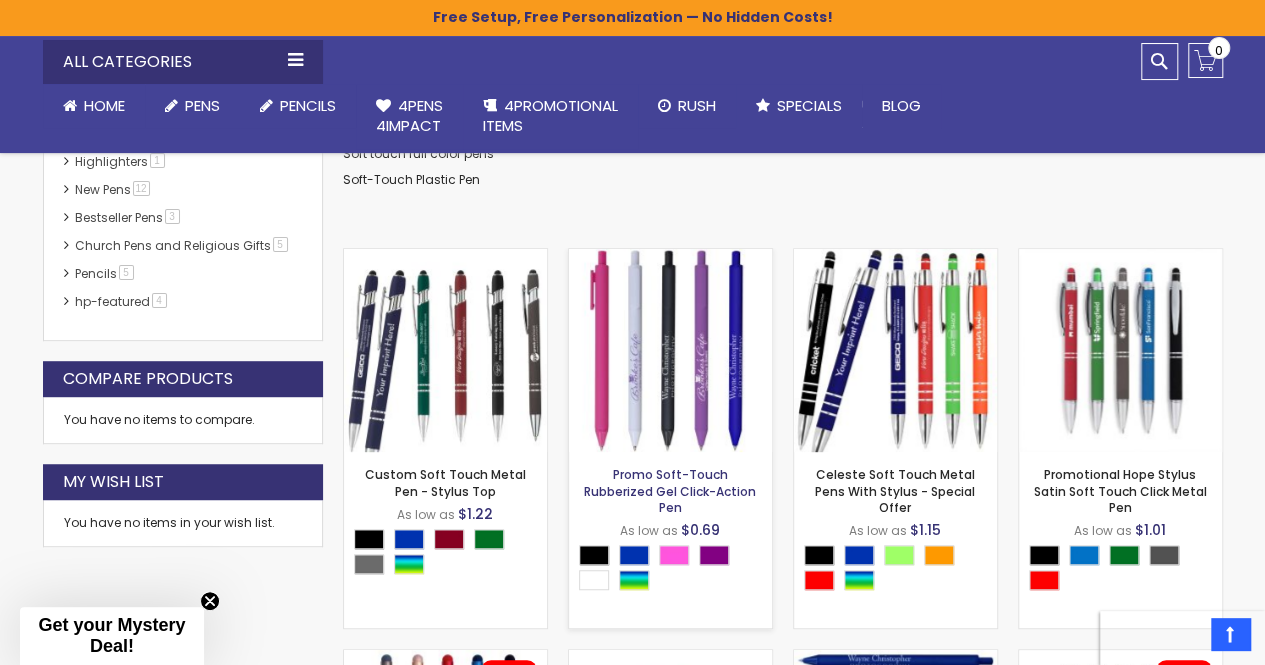 click on "Promo Soft-Touch Rubberized Gel Click-Action Pen" at bounding box center (670, 490) 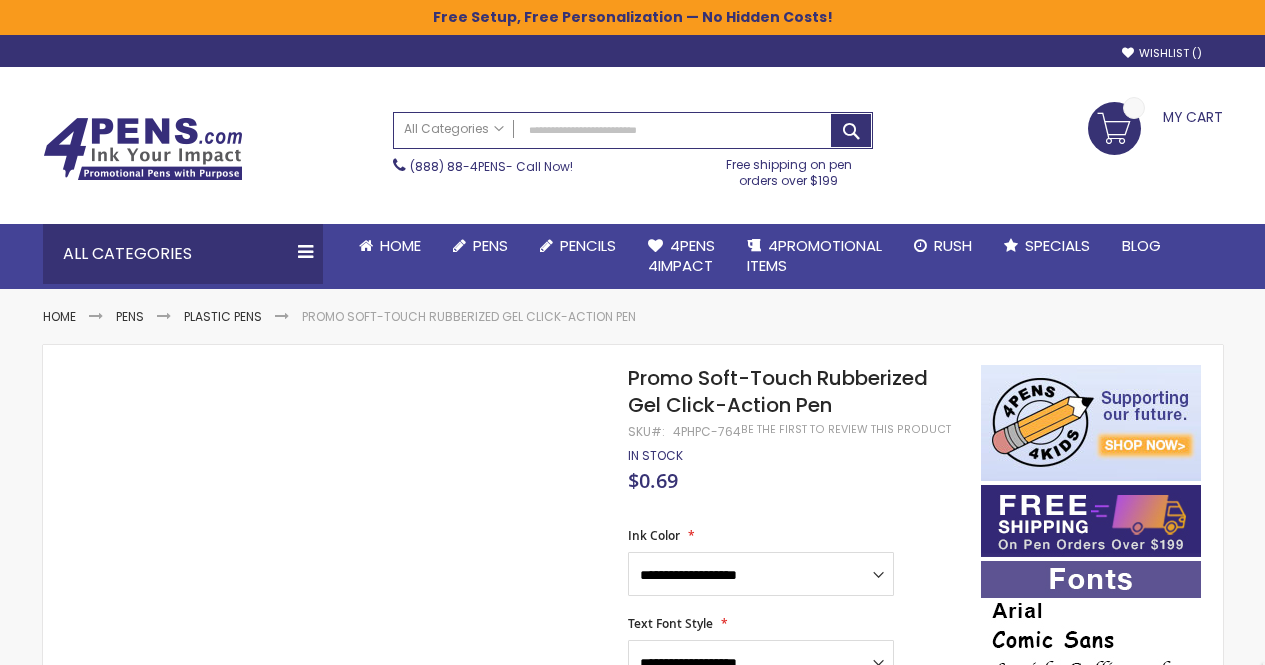 scroll, scrollTop: 0, scrollLeft: 0, axis: both 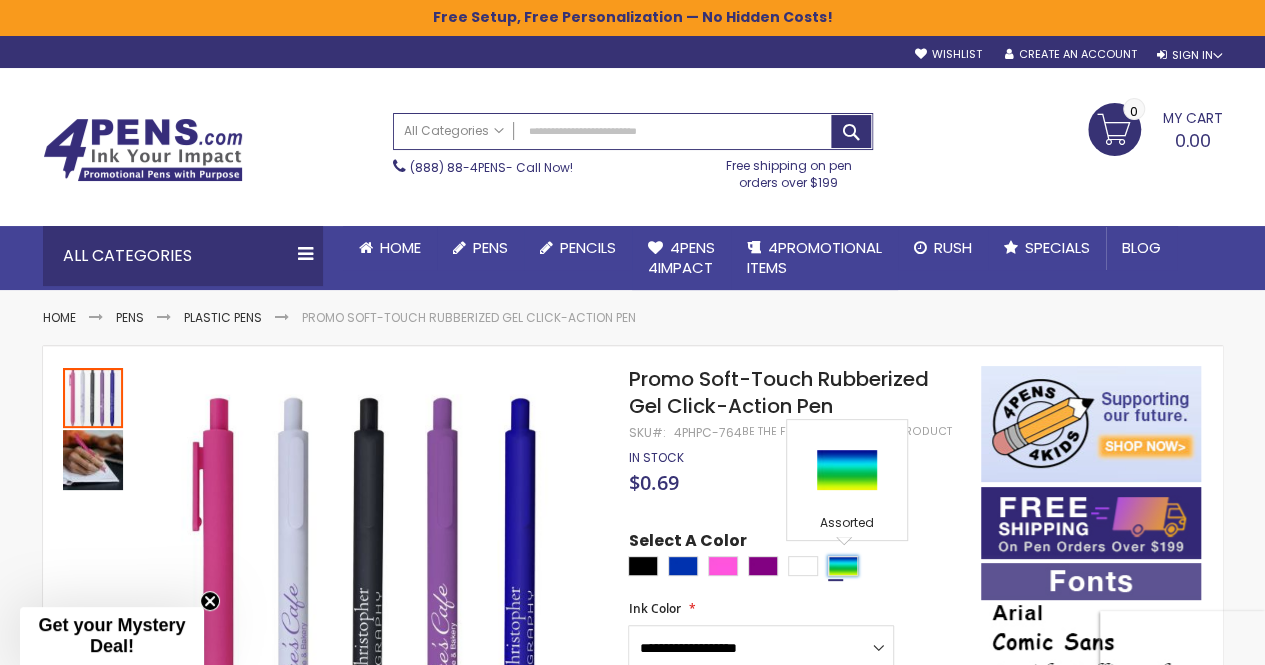 click at bounding box center (843, 566) 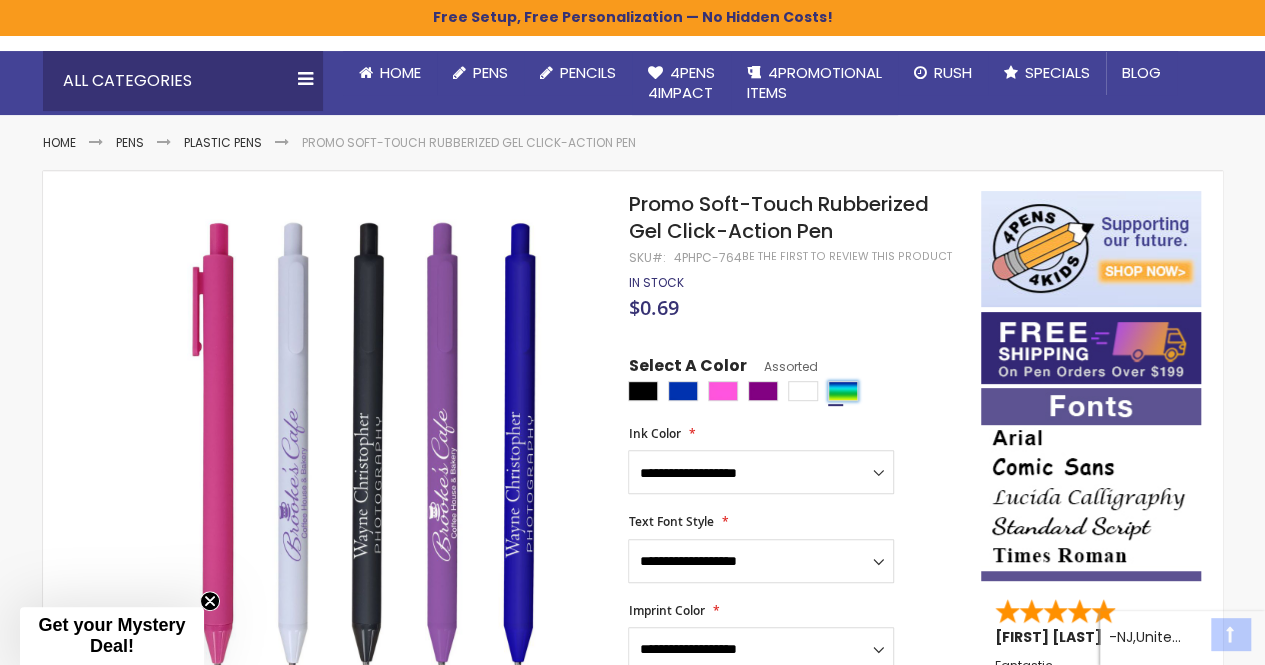 scroll, scrollTop: 184, scrollLeft: 0, axis: vertical 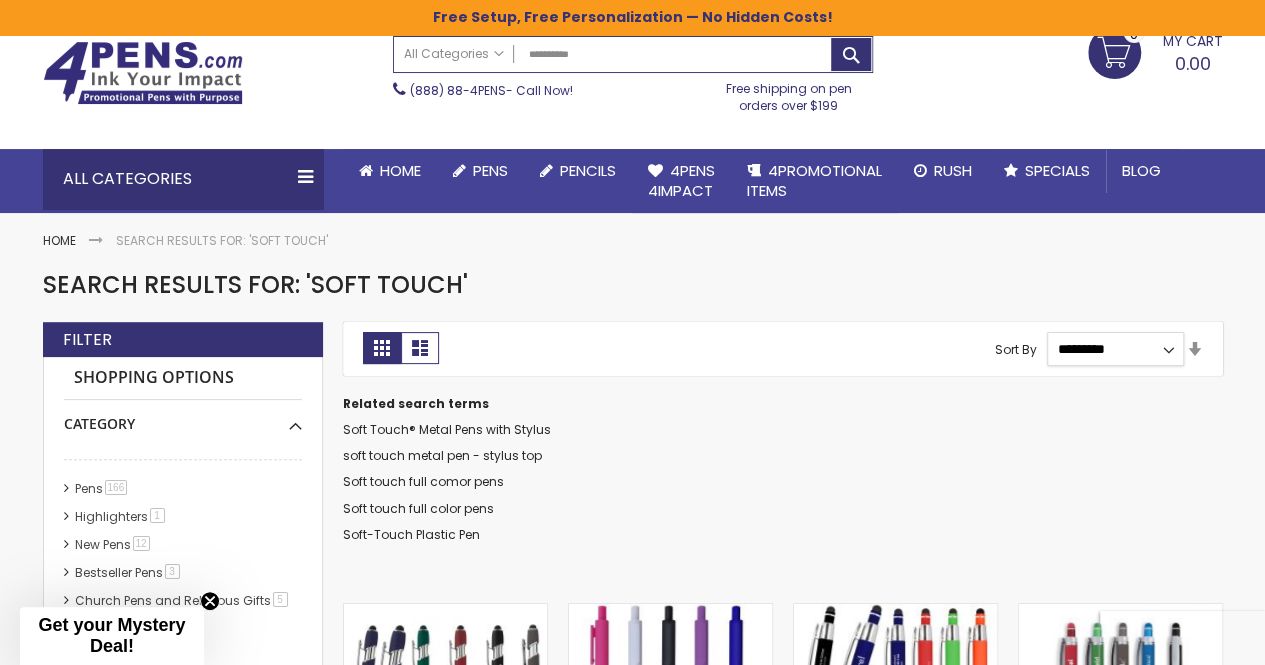 click on "**********" at bounding box center [1115, 349] 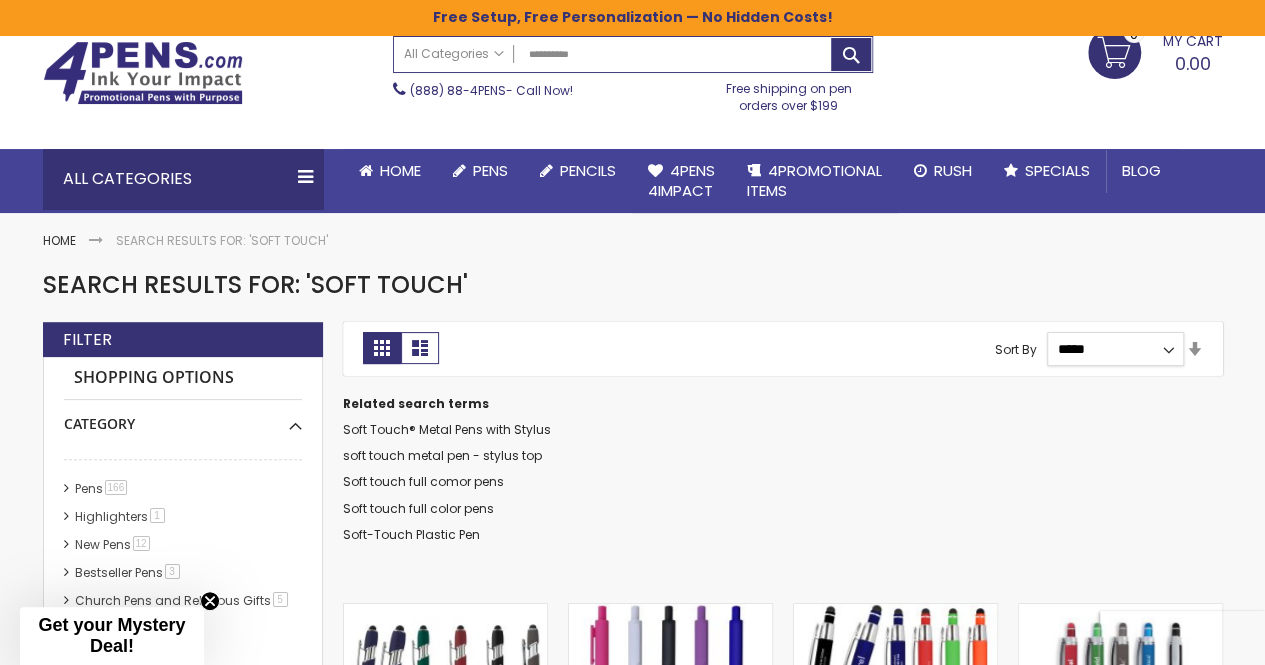 click on "**********" at bounding box center (1115, 349) 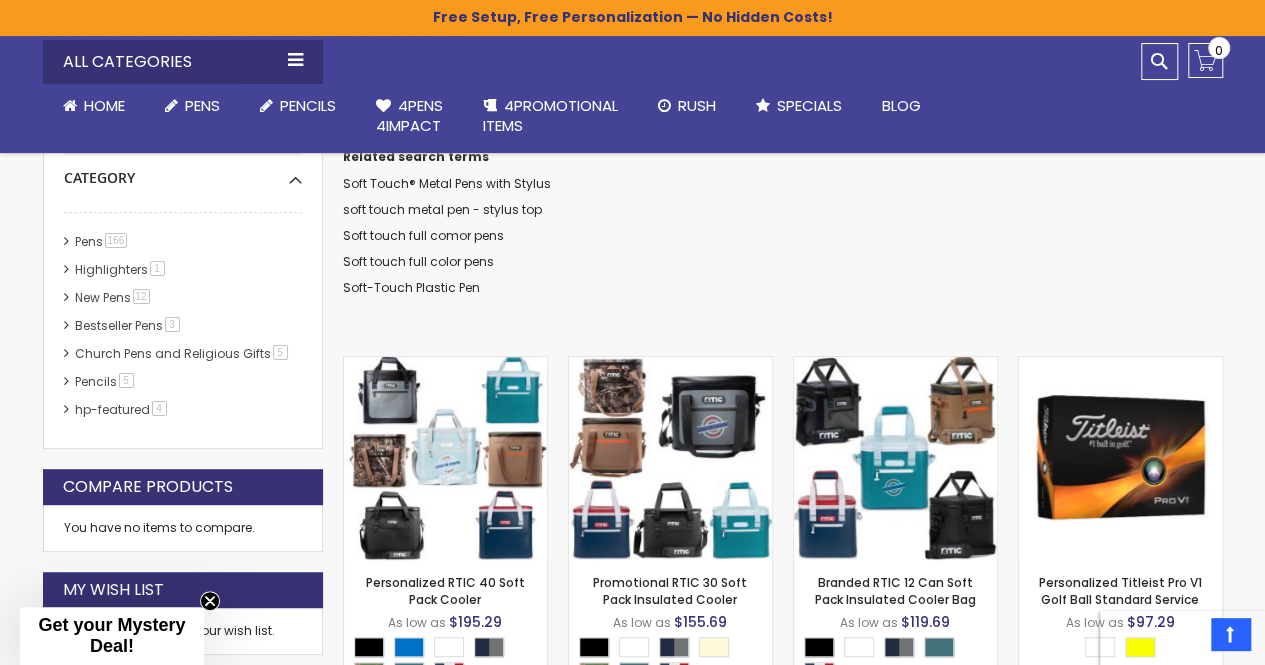 scroll, scrollTop: 321, scrollLeft: 0, axis: vertical 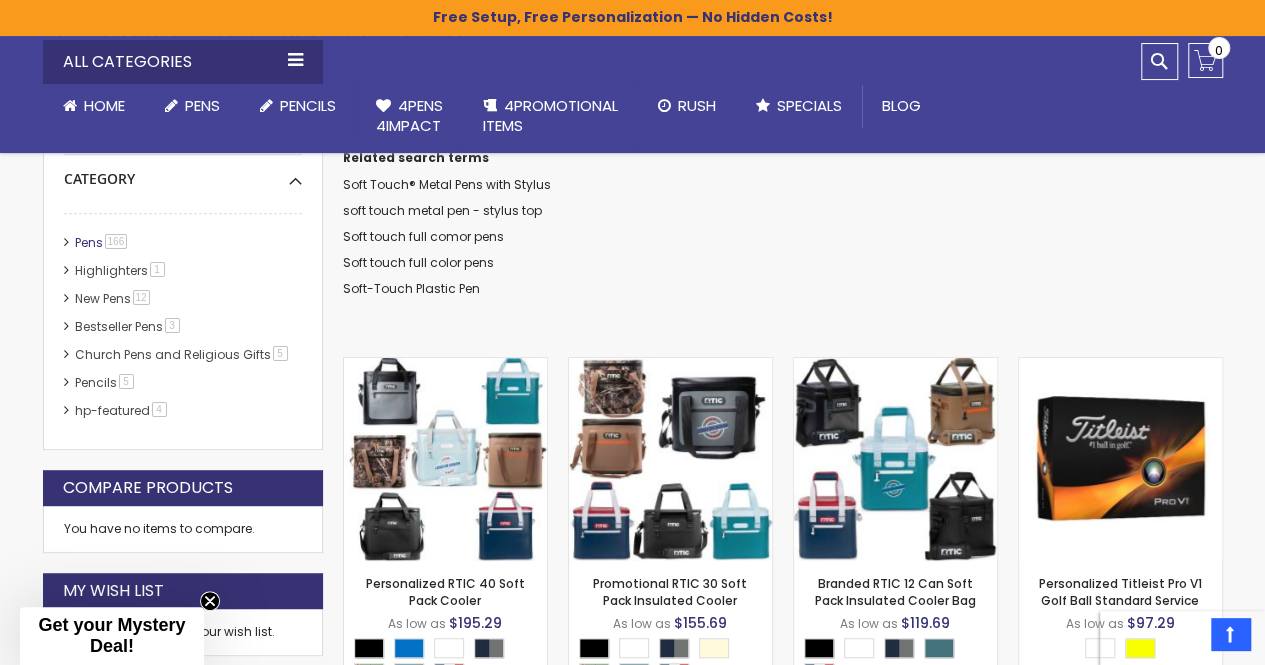 click on "Pens
166 item" at bounding box center (102, 242) 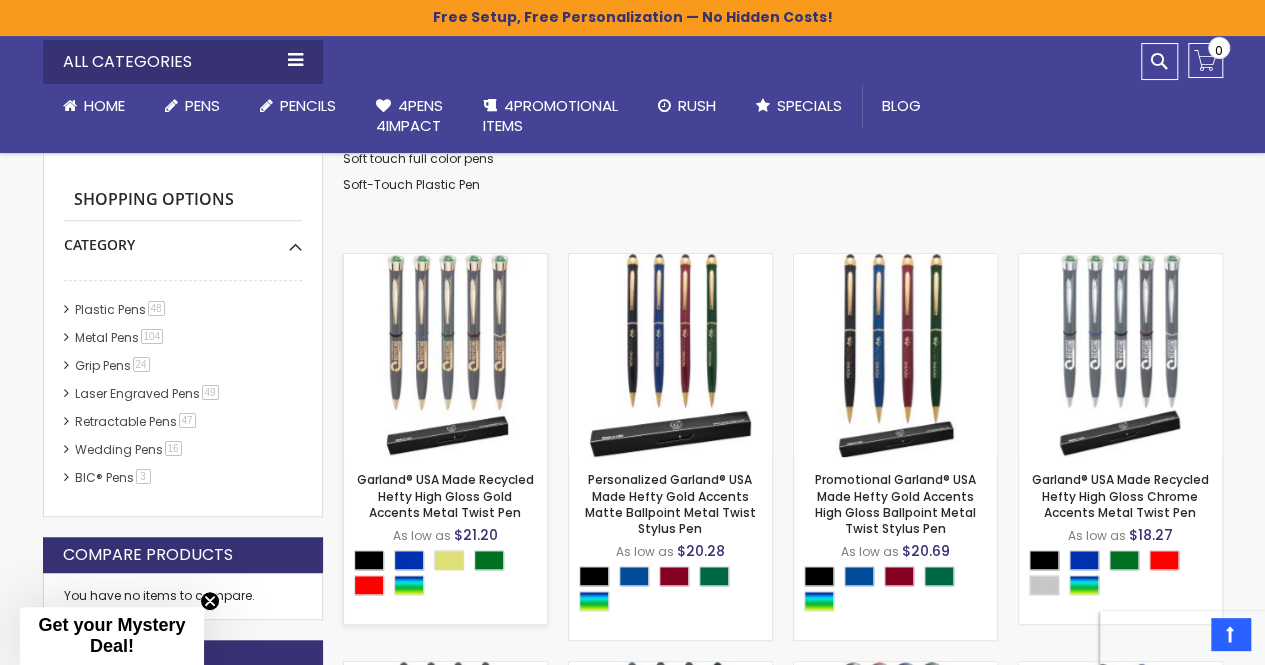 scroll, scrollTop: 428, scrollLeft: 0, axis: vertical 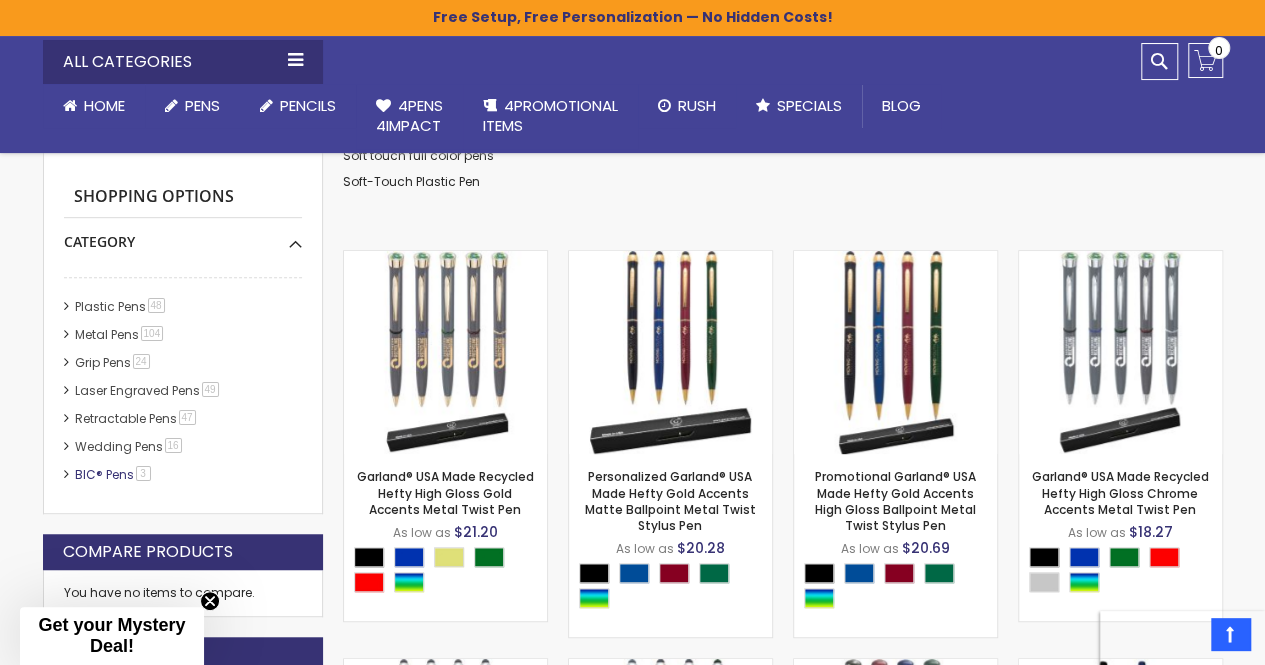 click on "BIC® Pens
3 item" at bounding box center [114, 474] 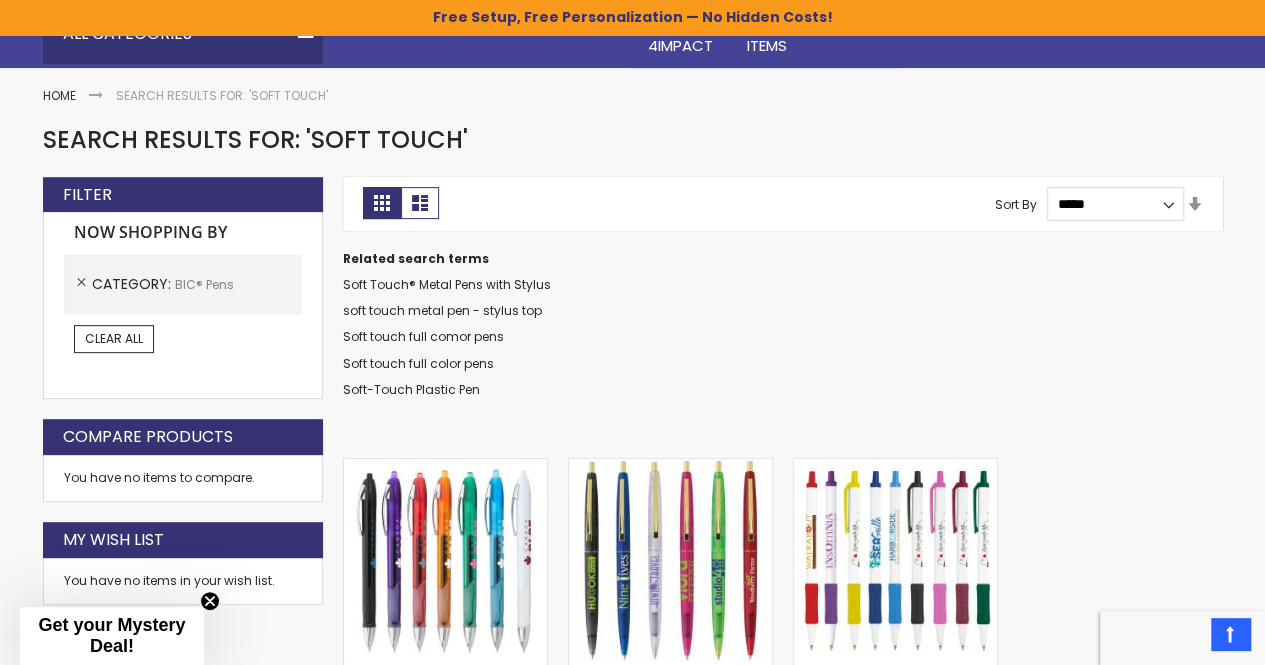 scroll, scrollTop: 216, scrollLeft: 0, axis: vertical 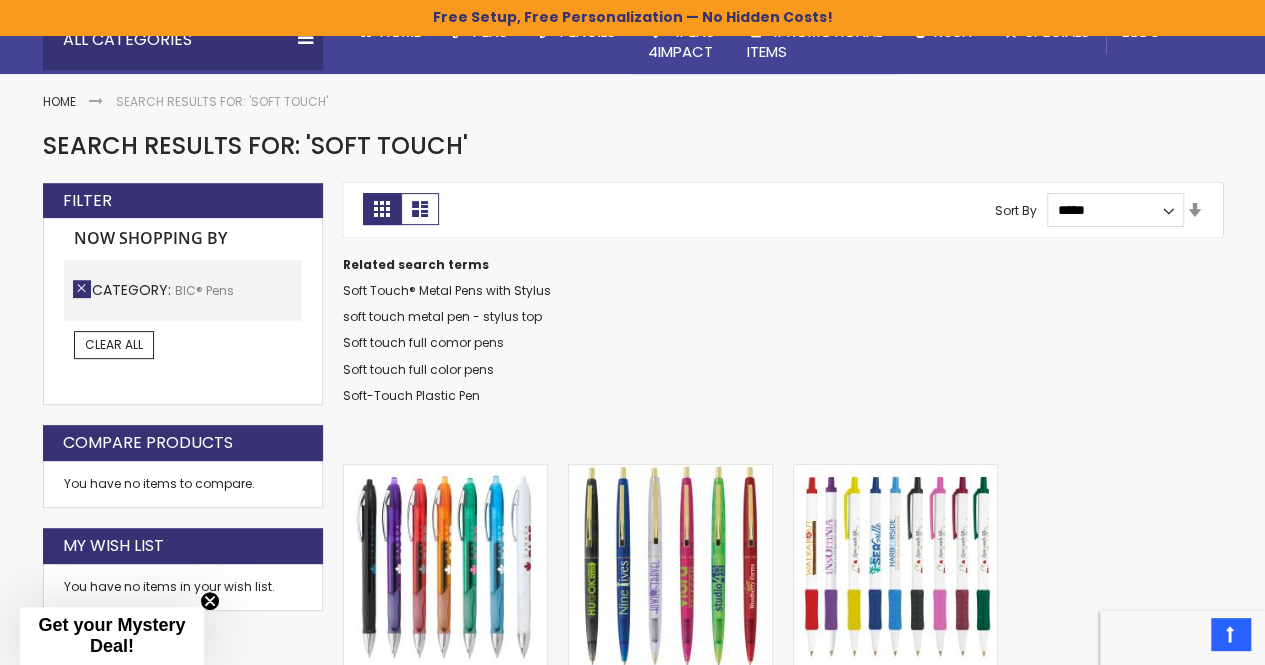 click on "Remove This Item" at bounding box center [82, 289] 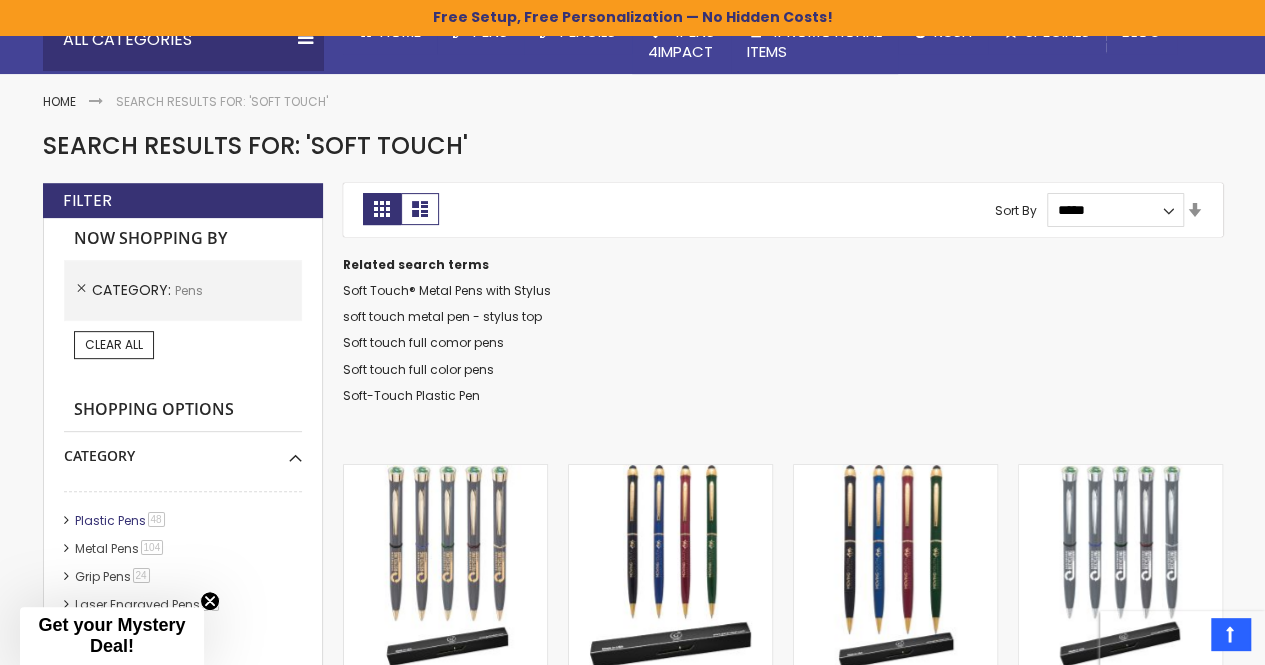 click on "Plastic Pens
48 item" at bounding box center [121, 520] 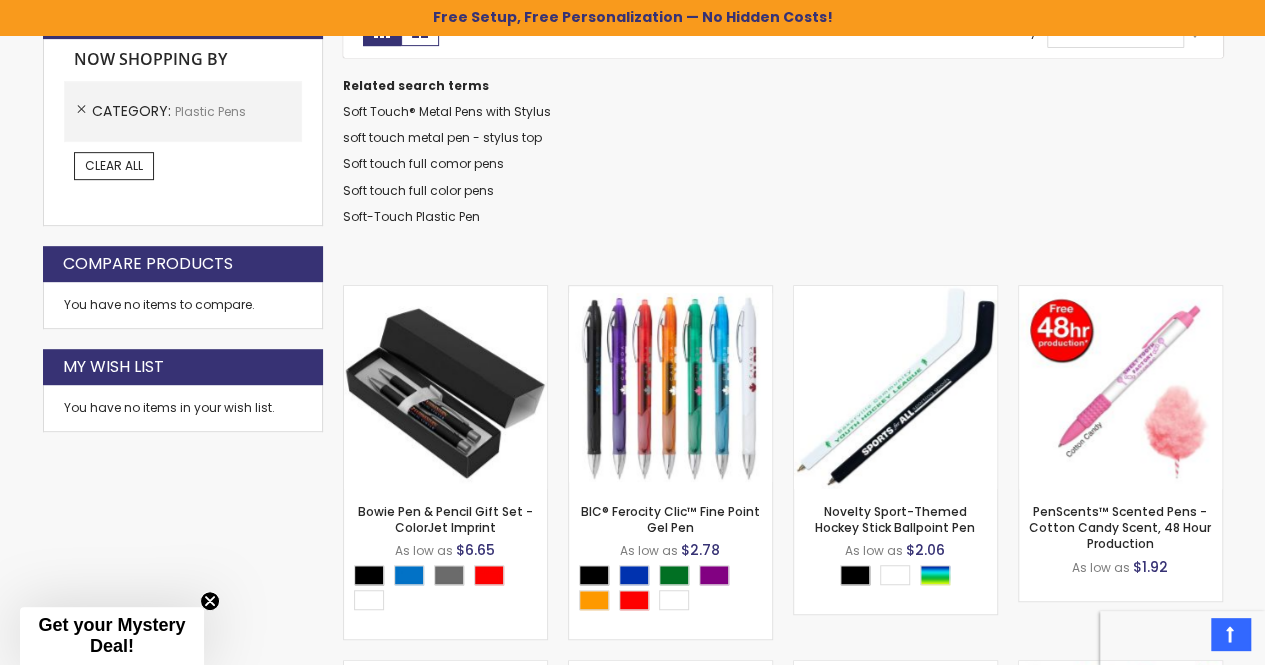 scroll, scrollTop: 0, scrollLeft: 0, axis: both 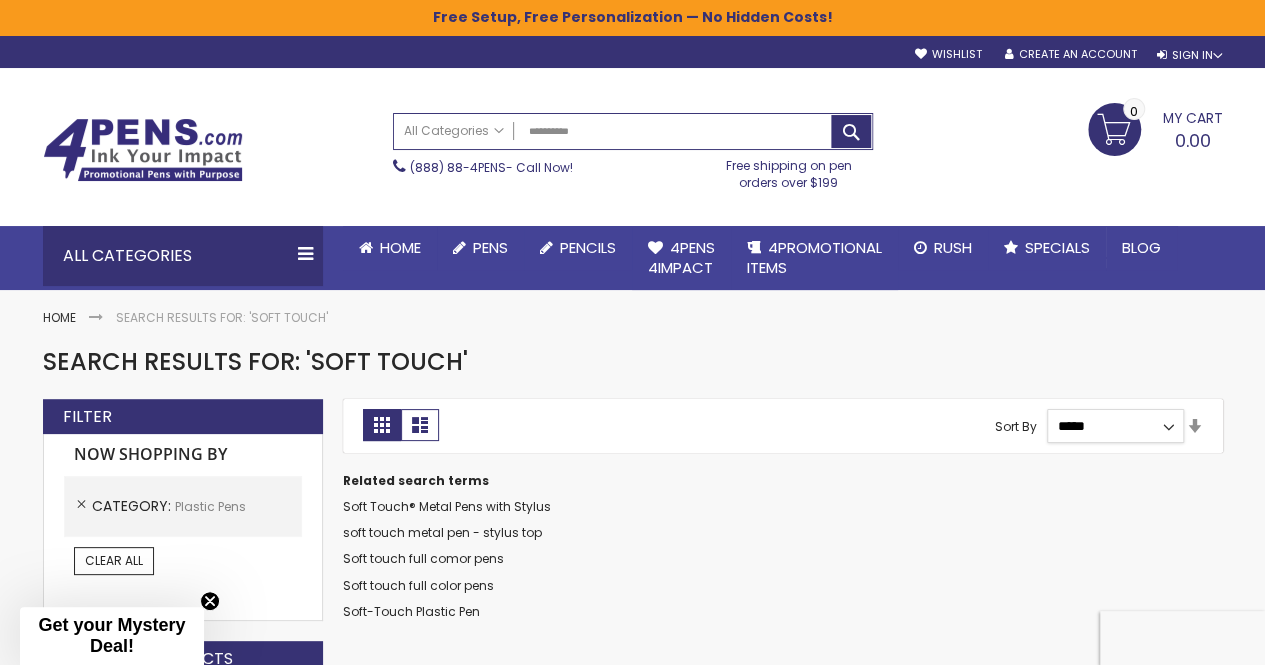 click on "**********" at bounding box center (1115, 426) 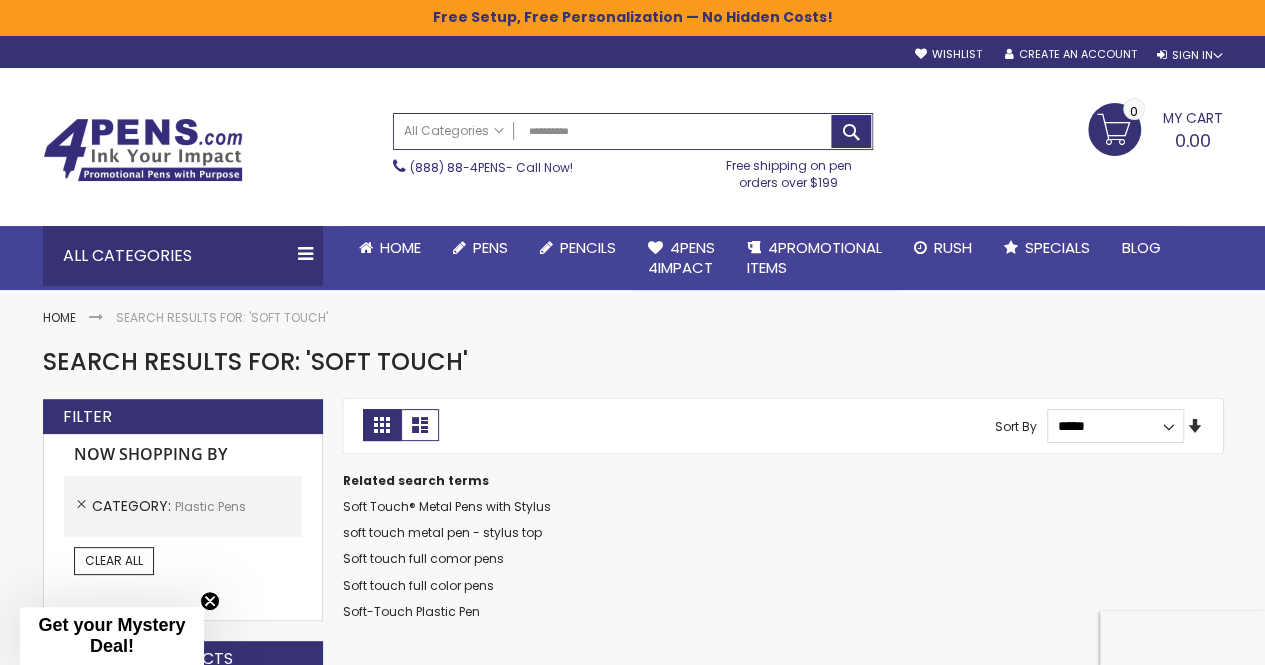 click on "Set Ascending Direction" at bounding box center [1195, 427] 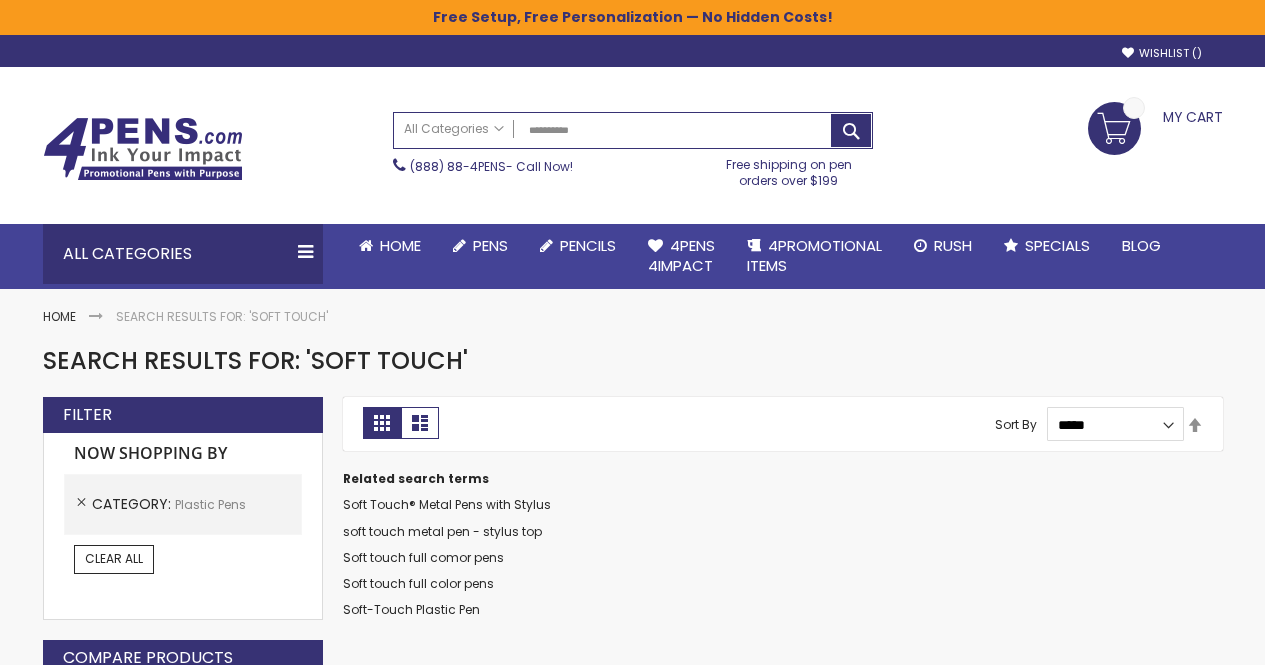 scroll, scrollTop: 0, scrollLeft: 0, axis: both 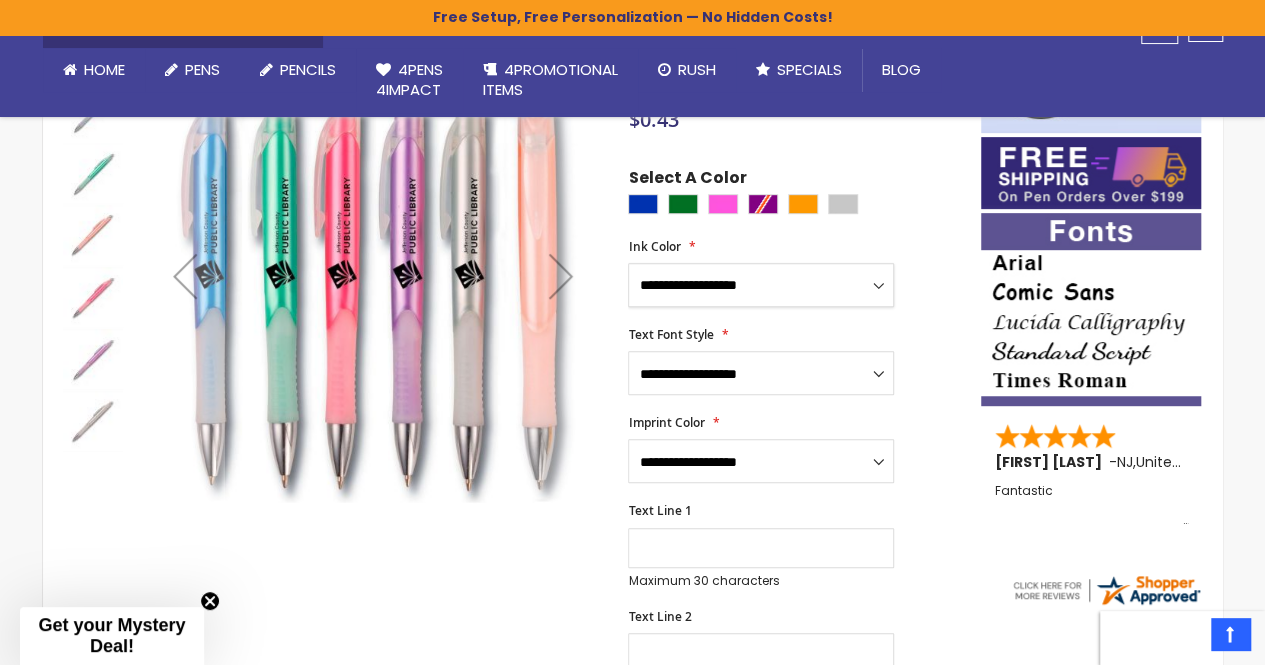 click on "**********" at bounding box center (761, 285) 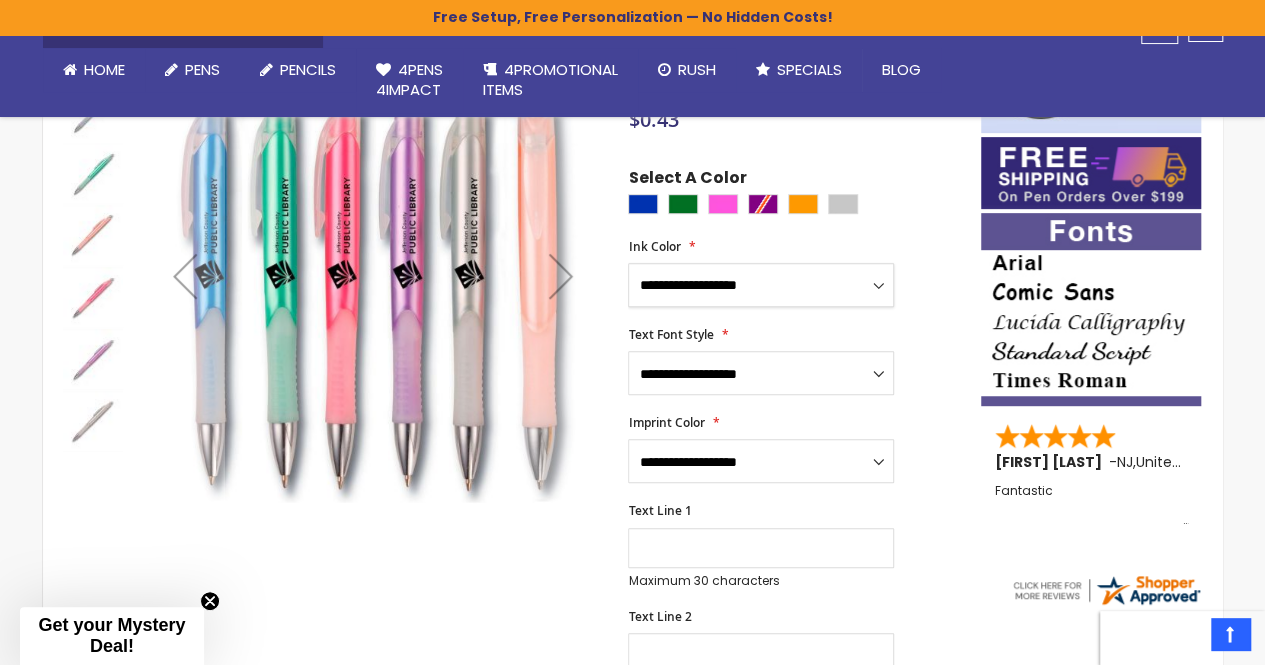 click on "**********" at bounding box center [761, 285] 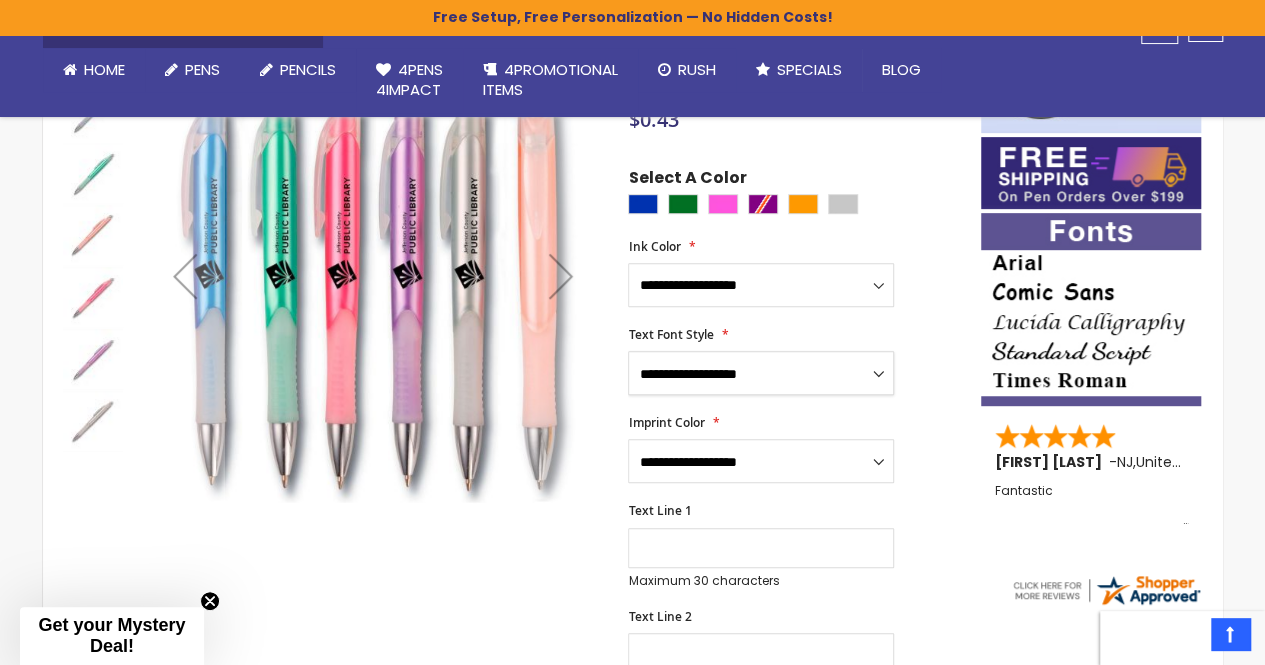 click on "**********" at bounding box center [761, 373] 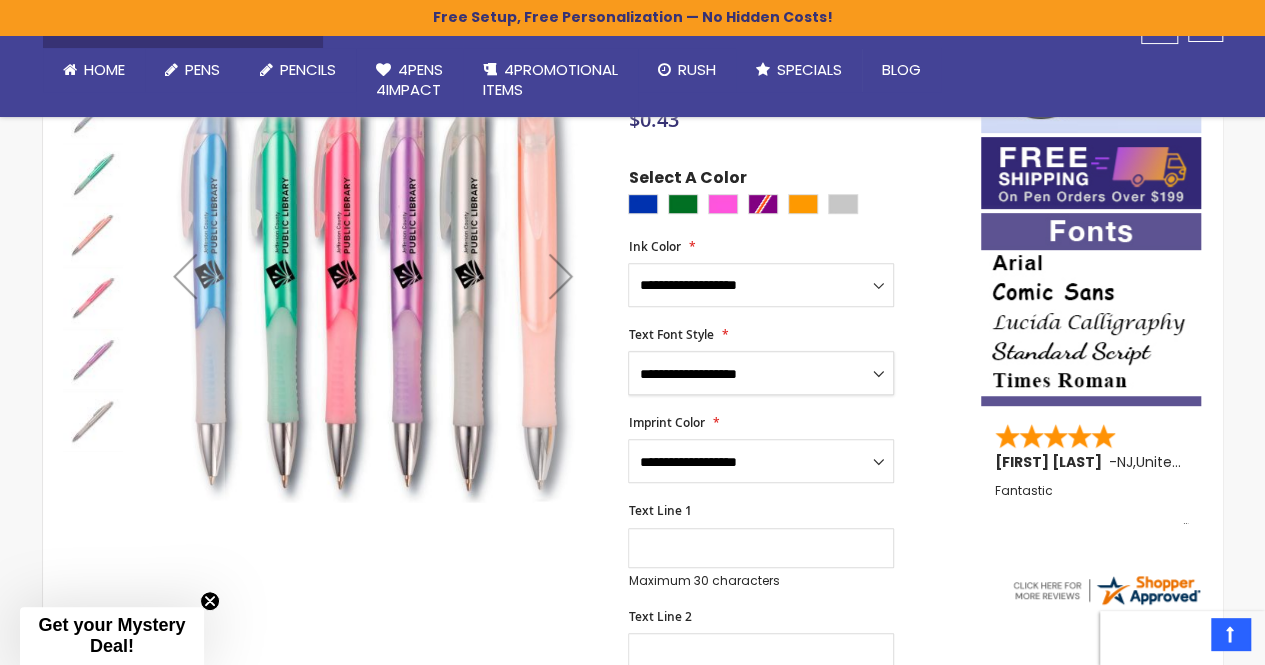 click on "**********" at bounding box center (761, 373) 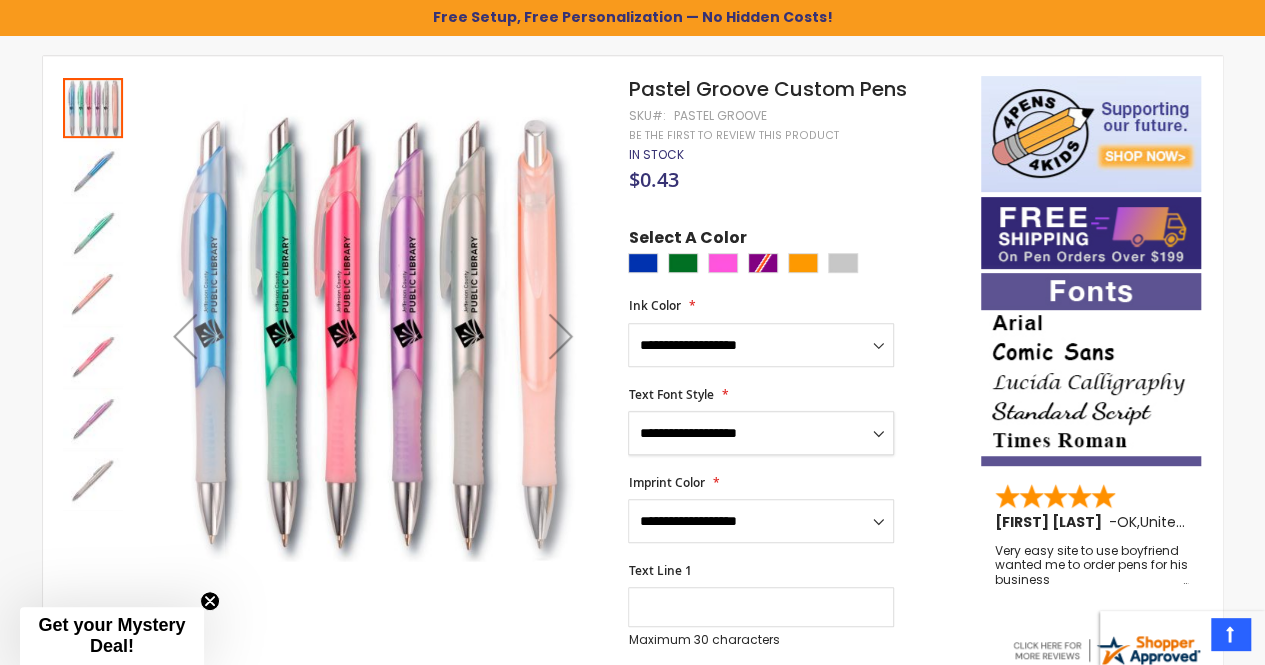 scroll, scrollTop: 288, scrollLeft: 0, axis: vertical 